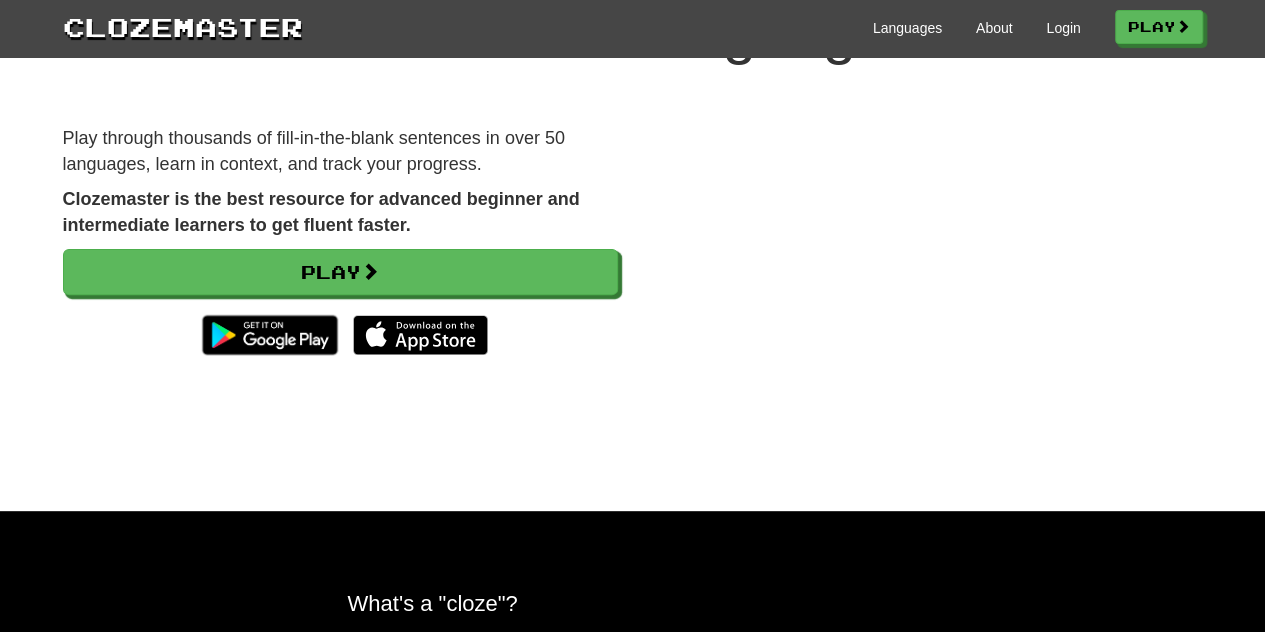 scroll, scrollTop: 0, scrollLeft: 0, axis: both 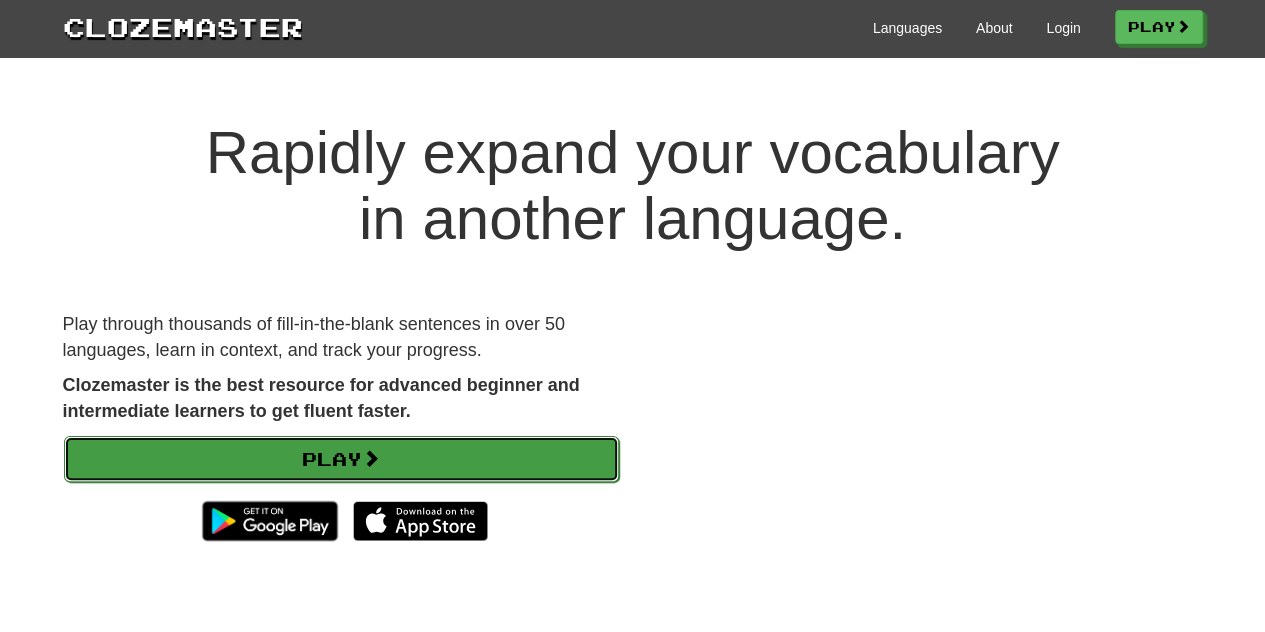 click on "Play" at bounding box center (341, 459) 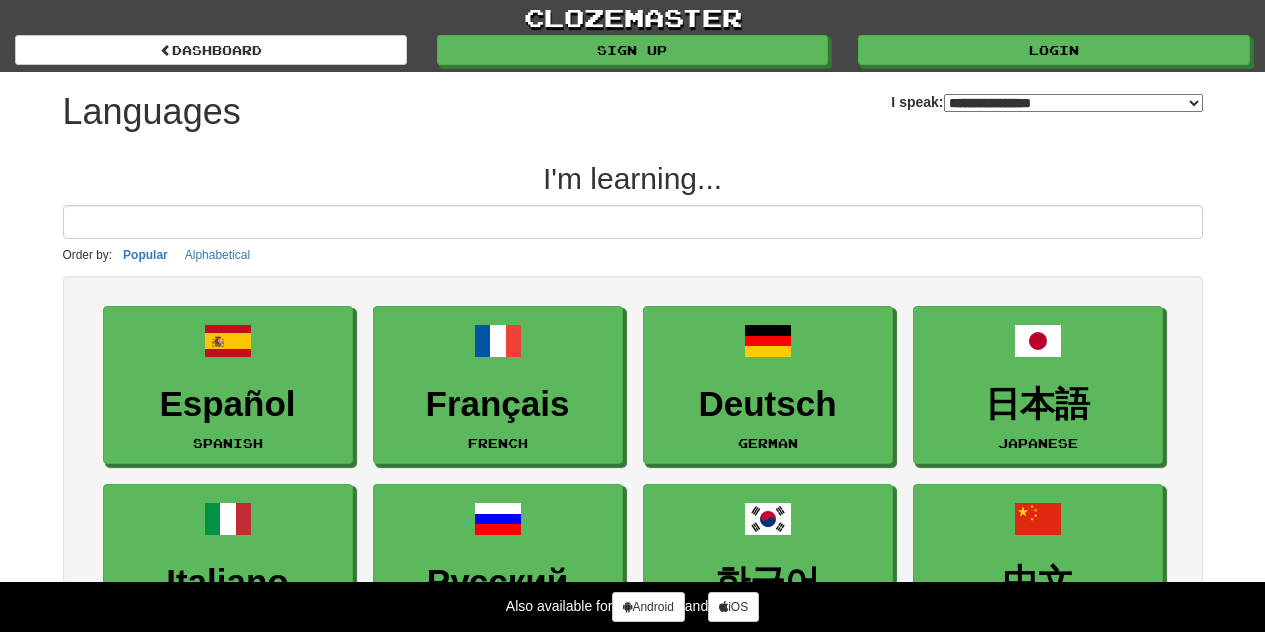 select on "*******" 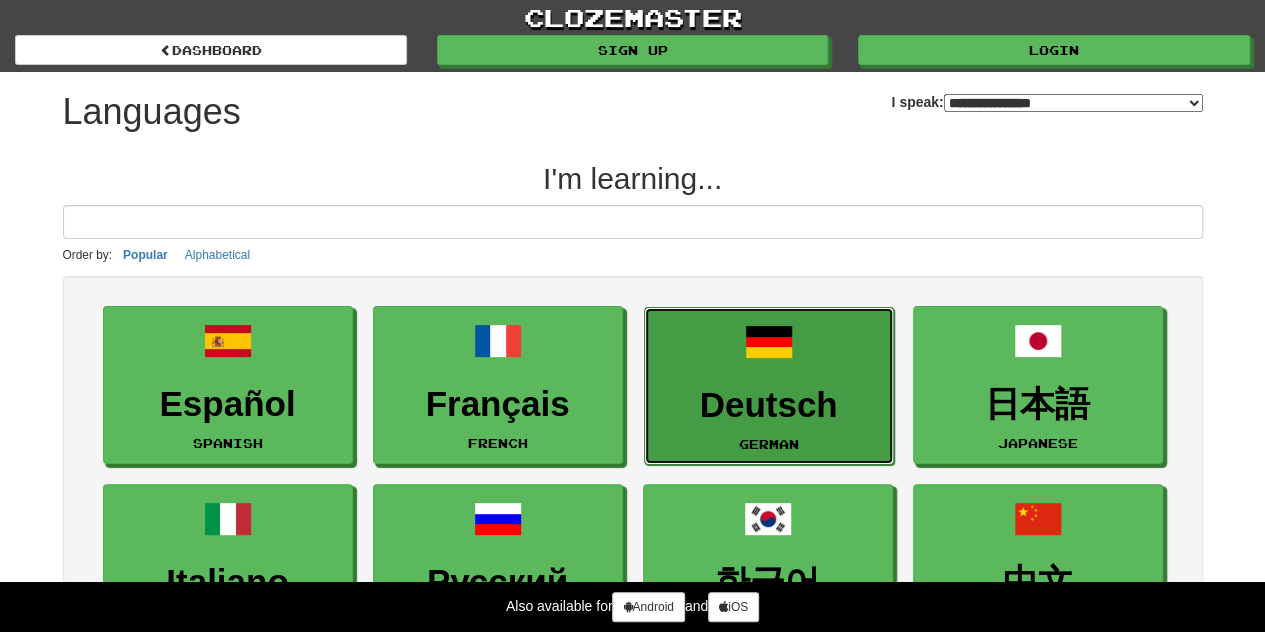 click on "Deutsch German" at bounding box center [769, 386] 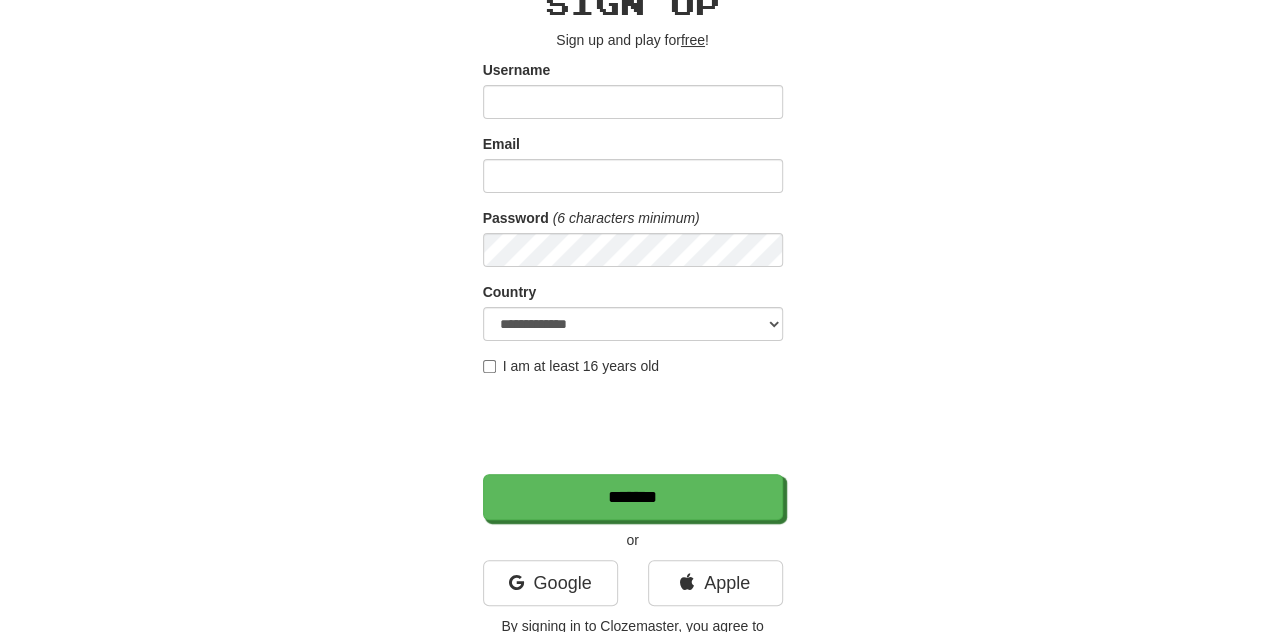 scroll, scrollTop: 0, scrollLeft: 0, axis: both 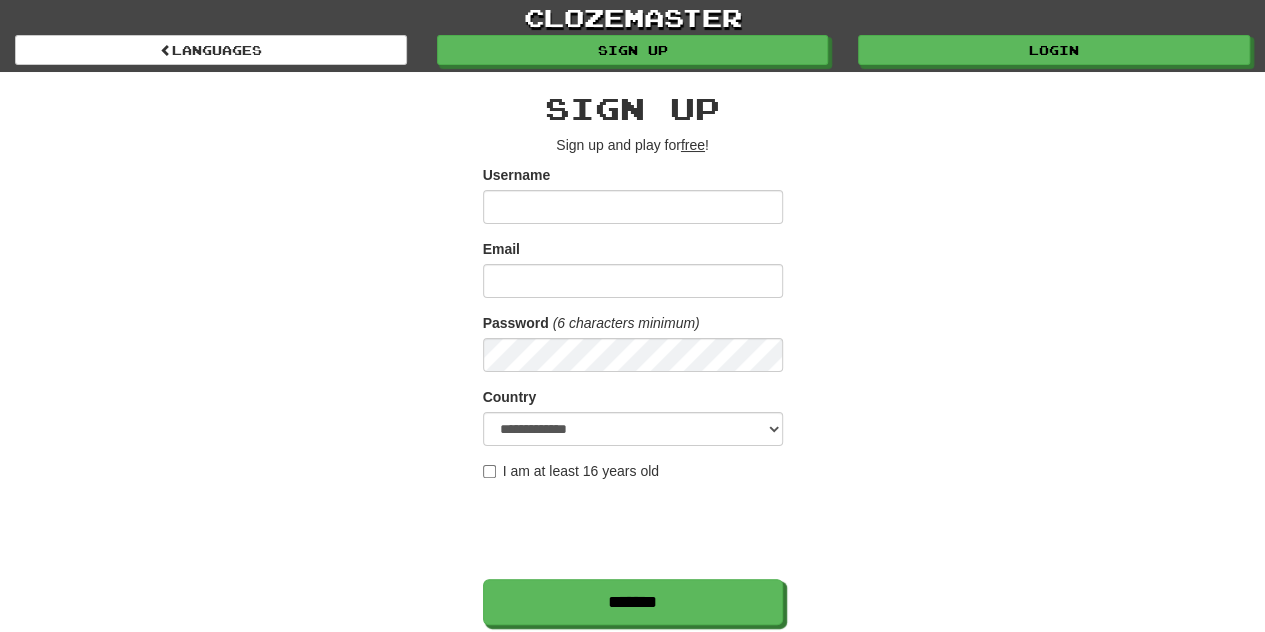 click on "Username" at bounding box center (633, 207) 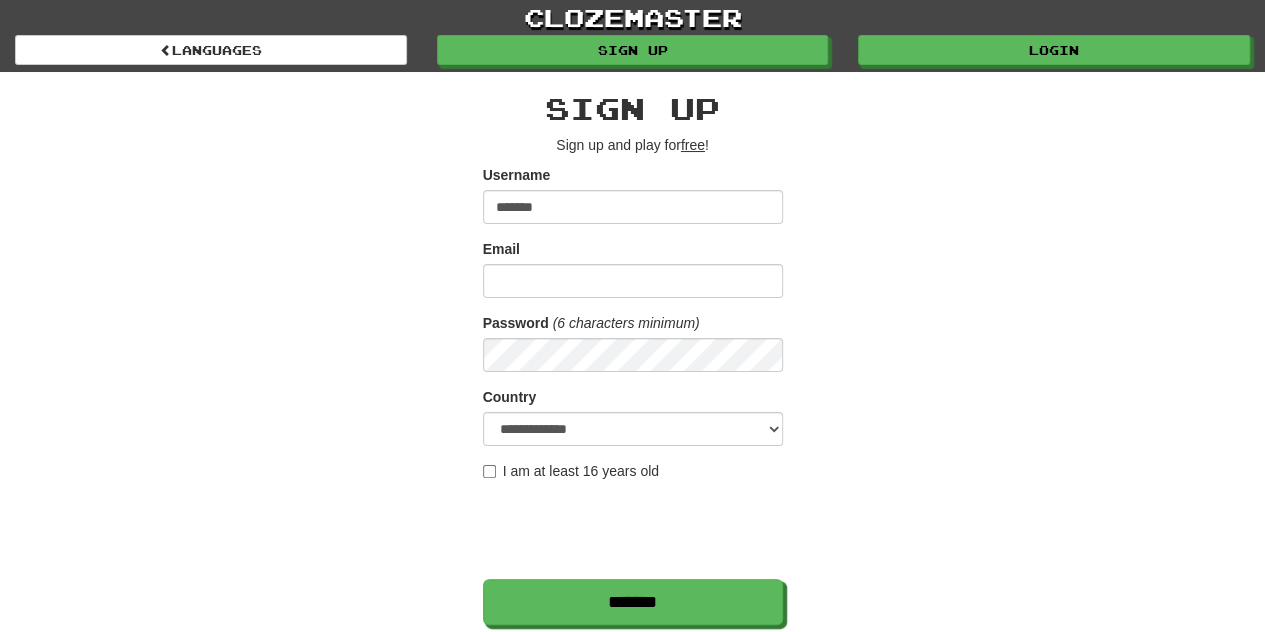 type on "*******" 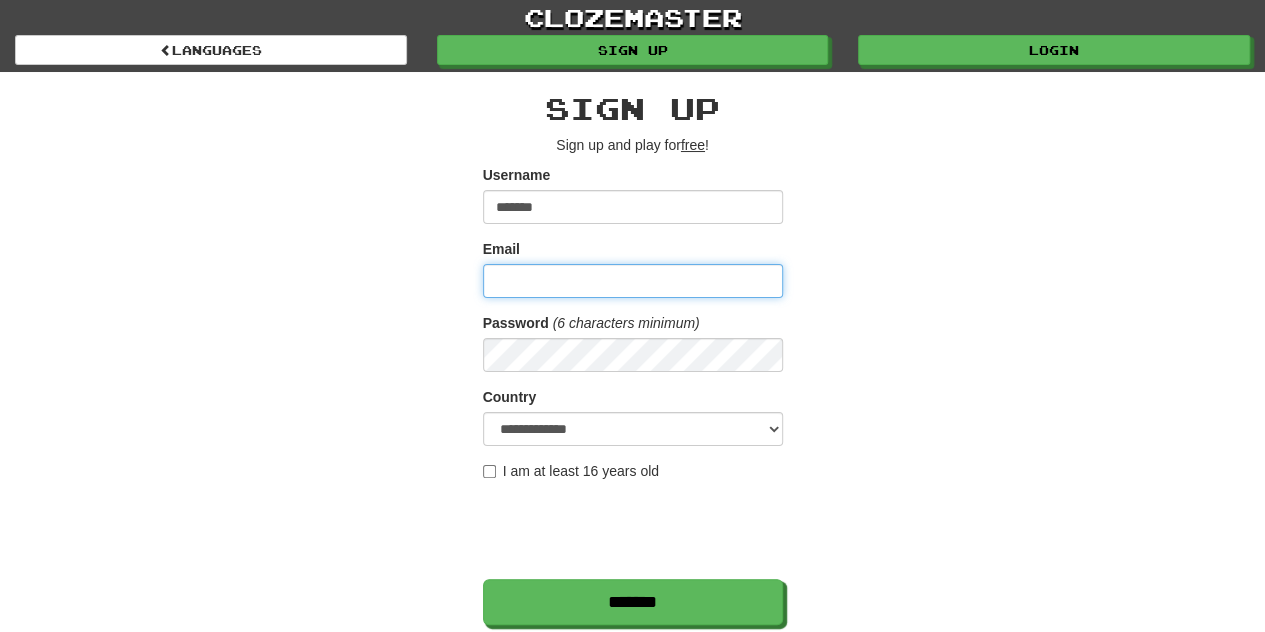 click on "Email" at bounding box center (633, 281) 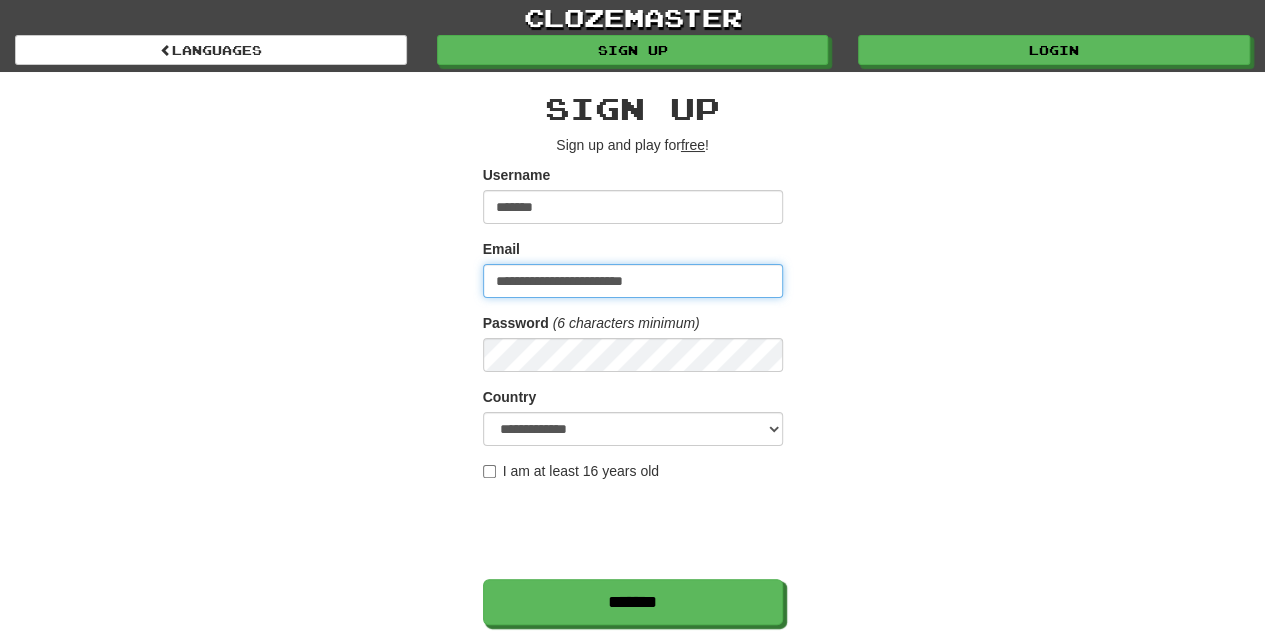 type on "**********" 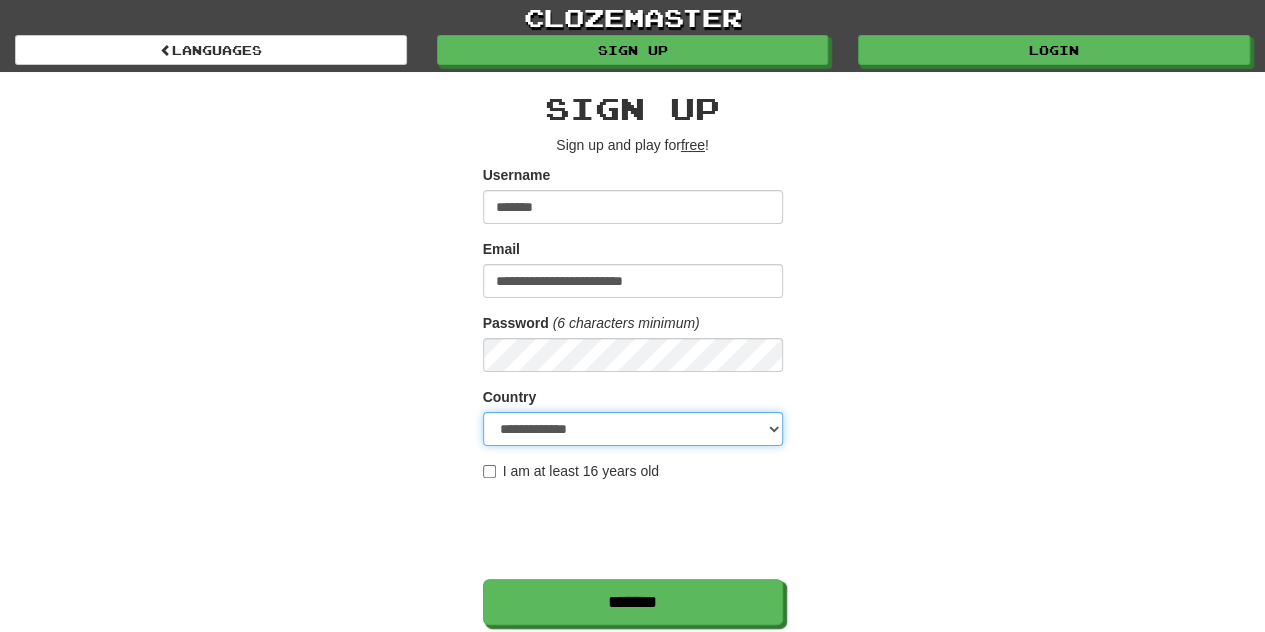 click on "**********" at bounding box center [633, 429] 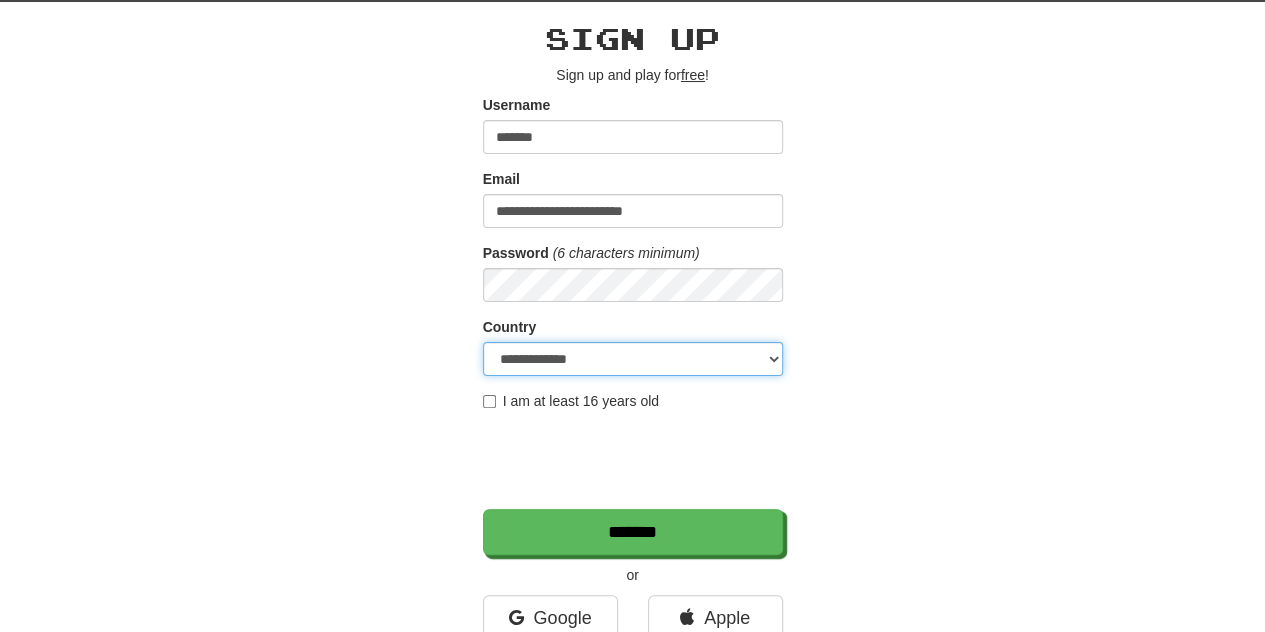 scroll, scrollTop: 100, scrollLeft: 0, axis: vertical 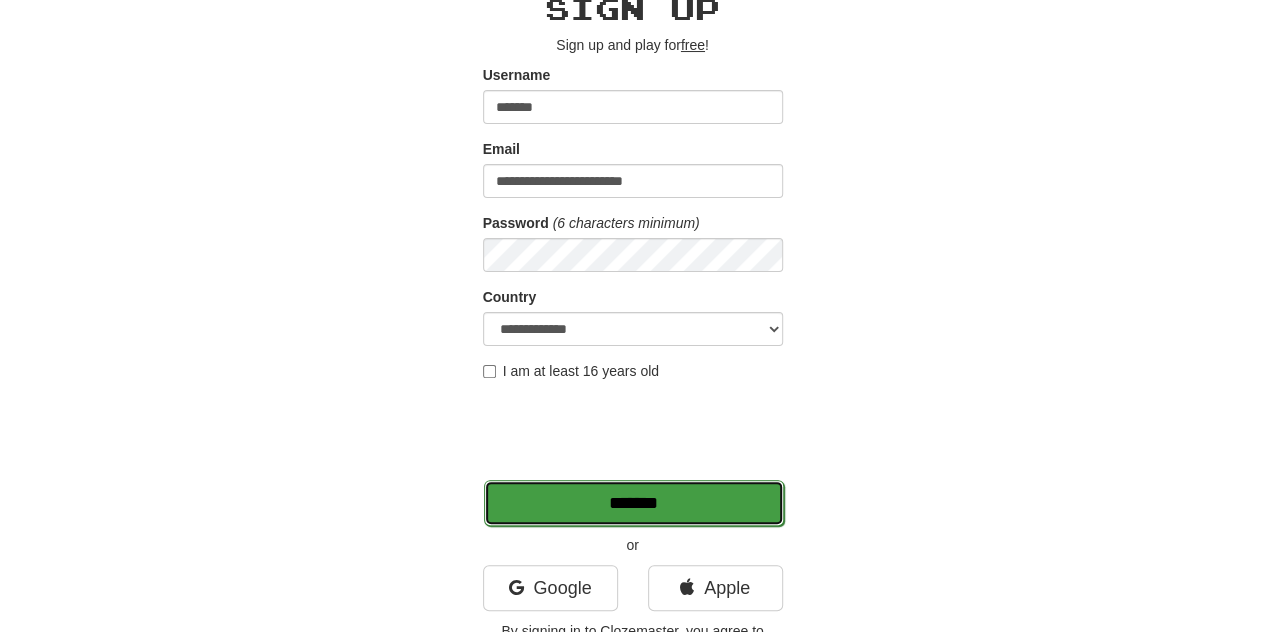 click on "*******" at bounding box center (634, 503) 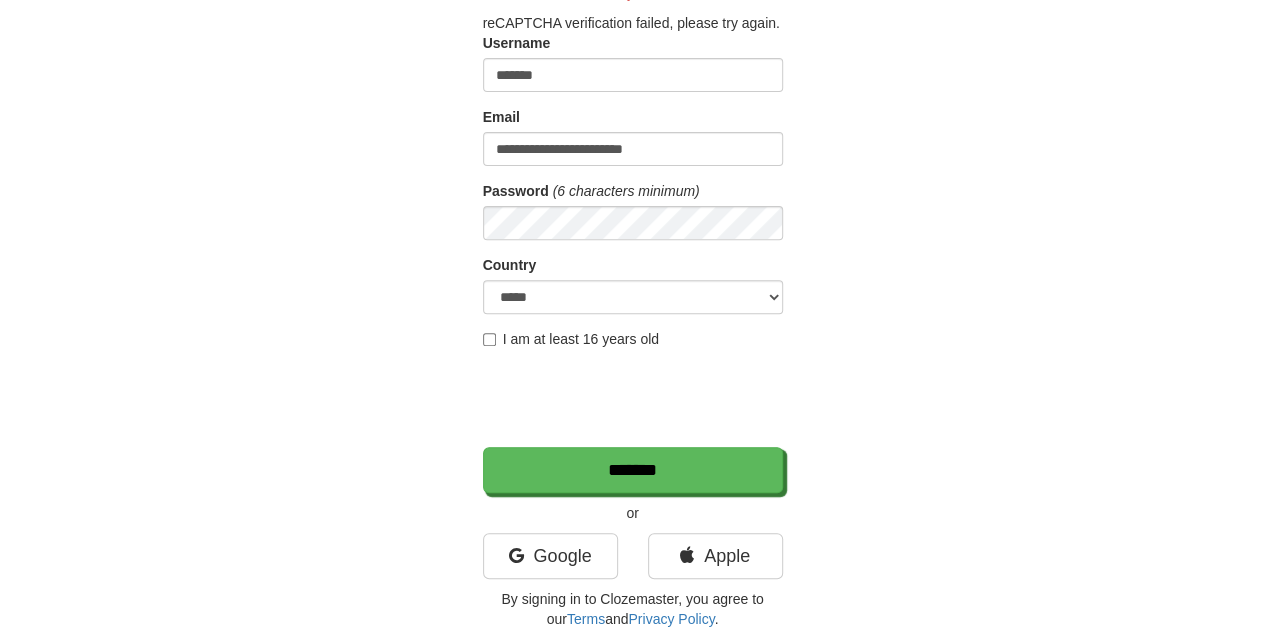 scroll, scrollTop: 300, scrollLeft: 0, axis: vertical 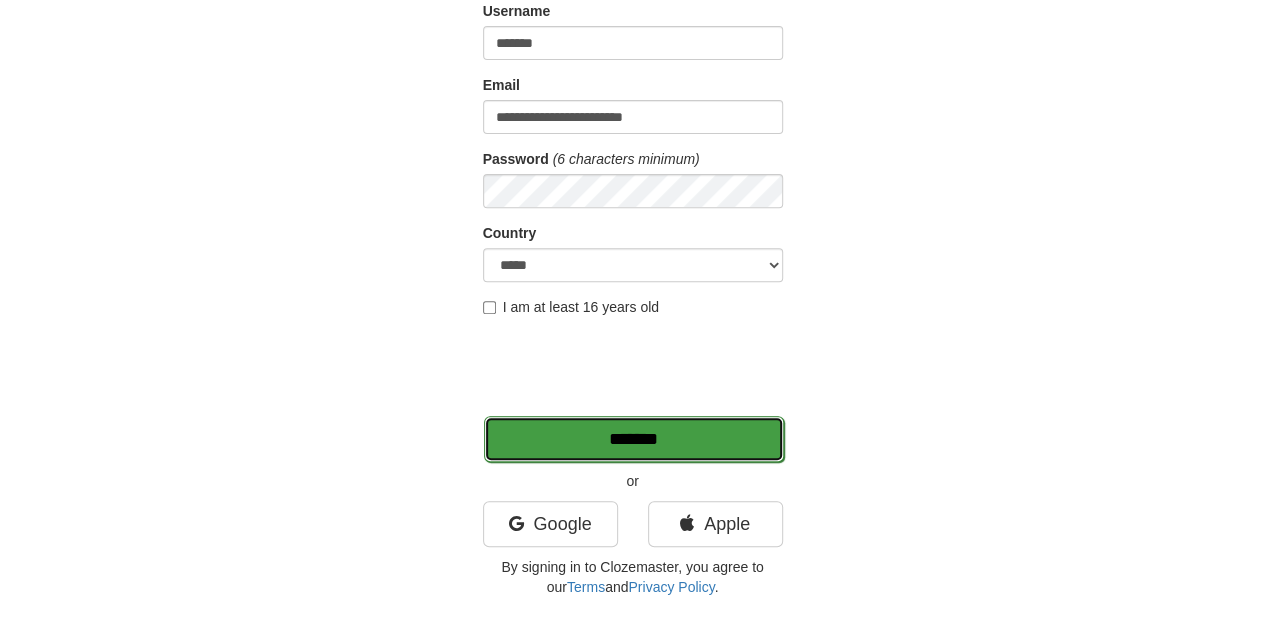 click on "*******" at bounding box center (634, 439) 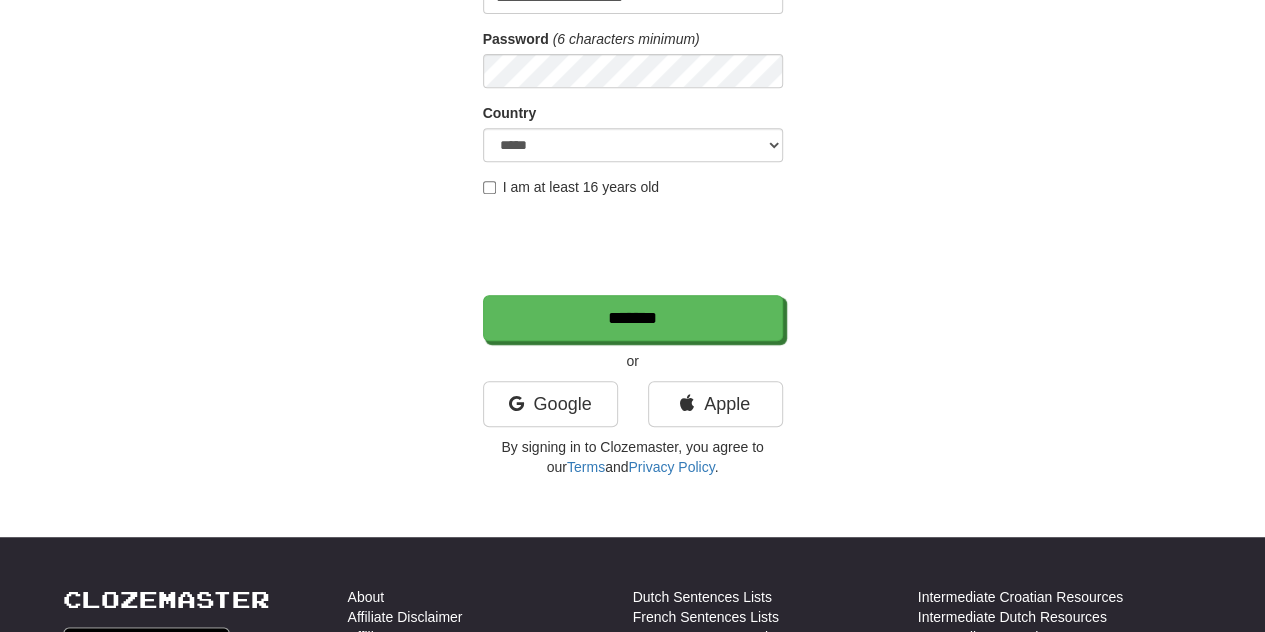 scroll, scrollTop: 0, scrollLeft: 0, axis: both 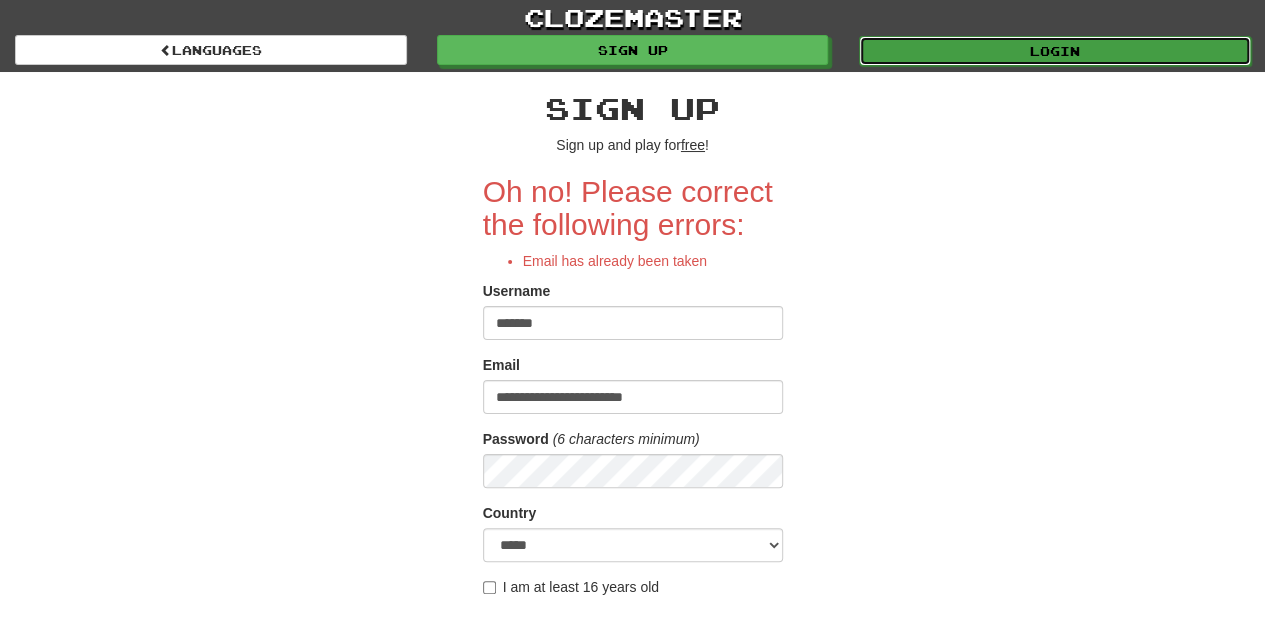 click on "Login" at bounding box center [1055, 51] 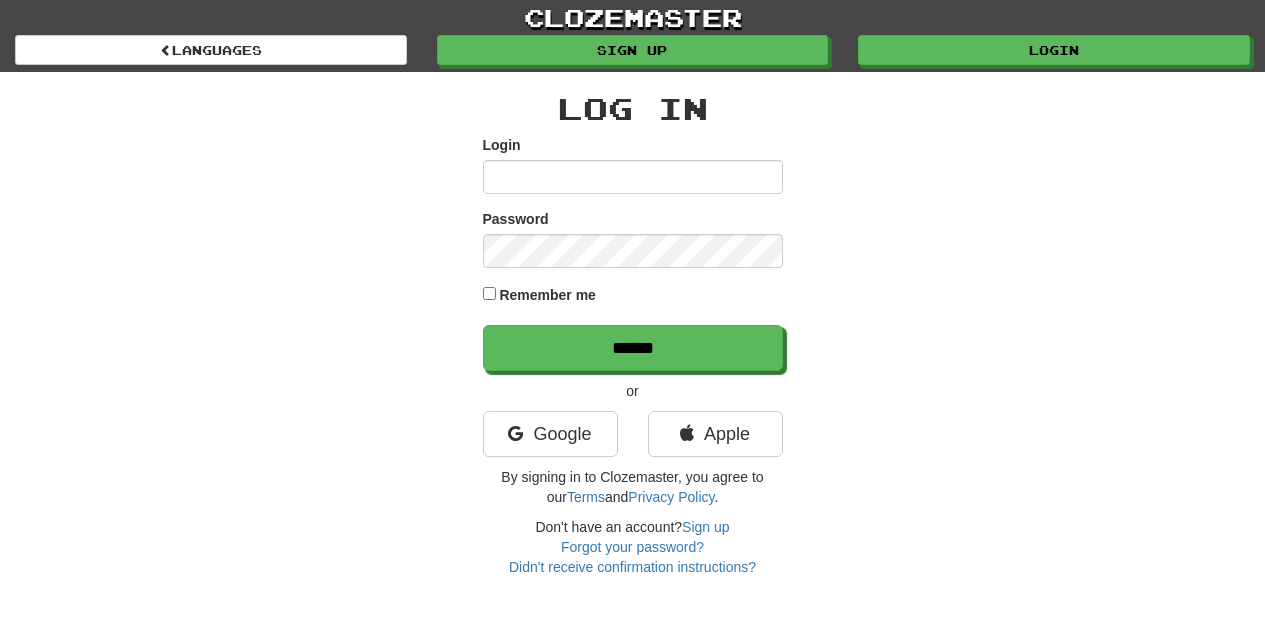 scroll, scrollTop: 0, scrollLeft: 0, axis: both 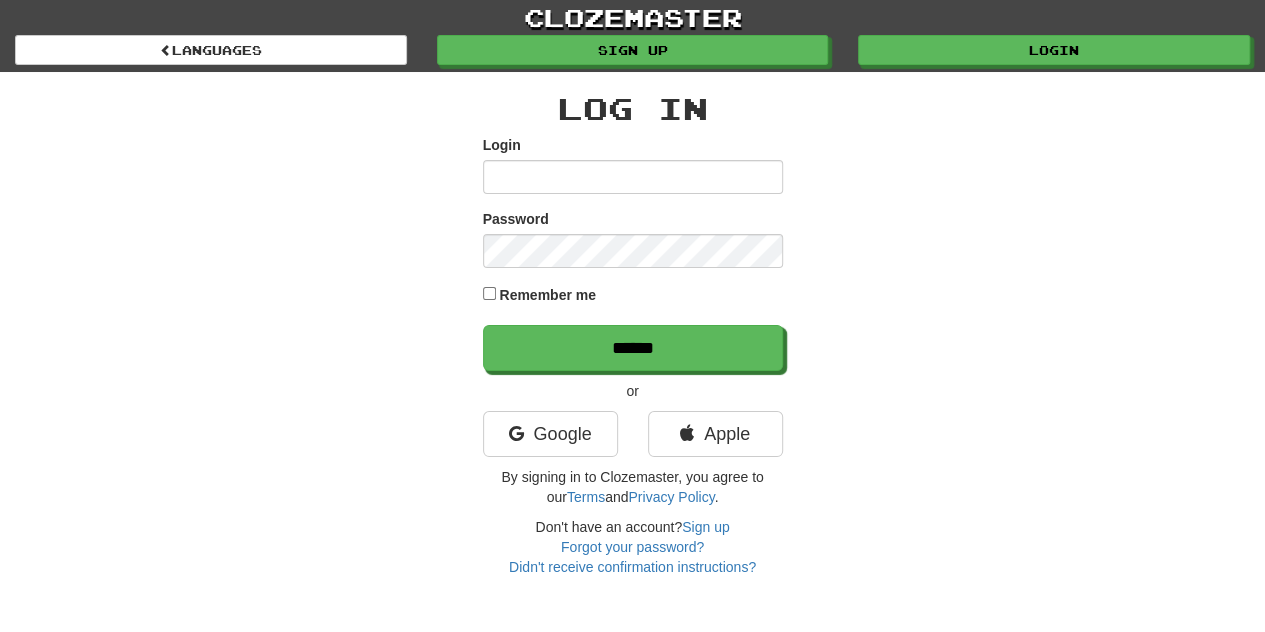 click on "Login" at bounding box center (633, 177) 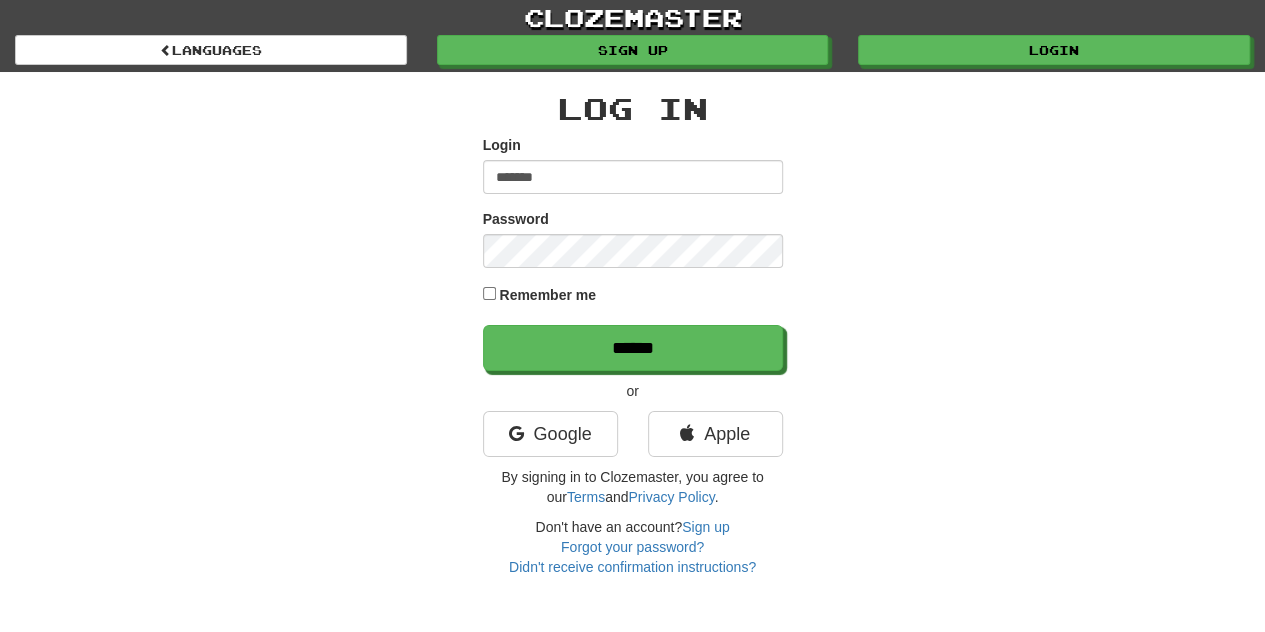 type on "*******" 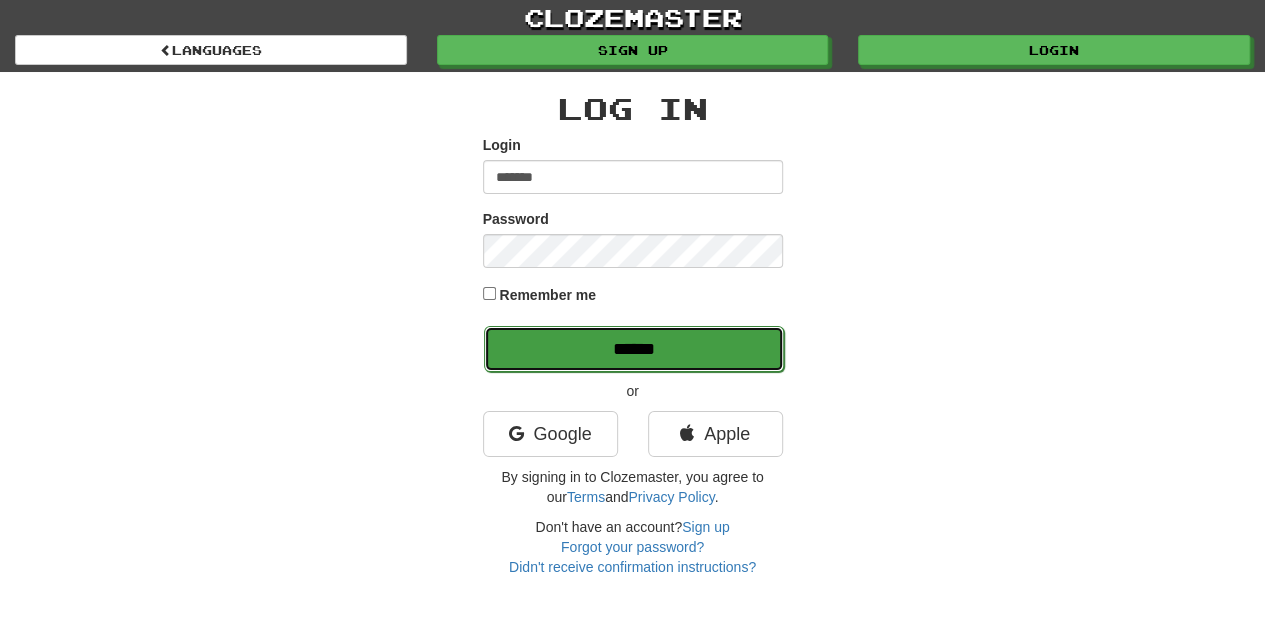 click on "******" at bounding box center (634, 349) 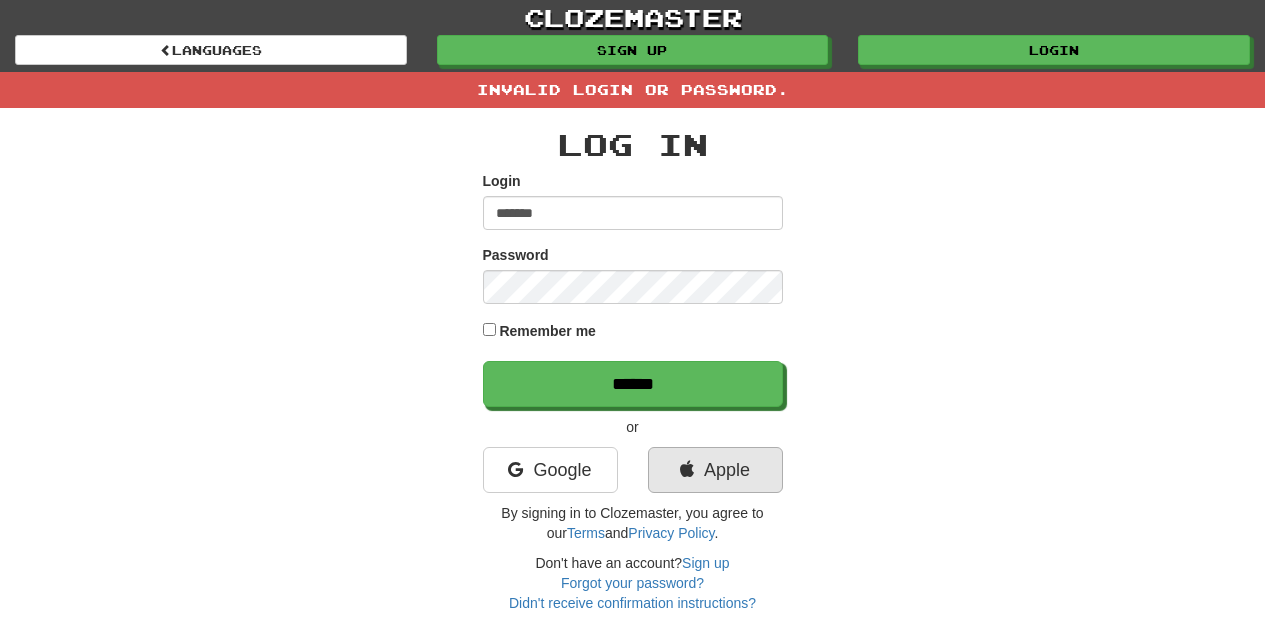 scroll, scrollTop: 0, scrollLeft: 0, axis: both 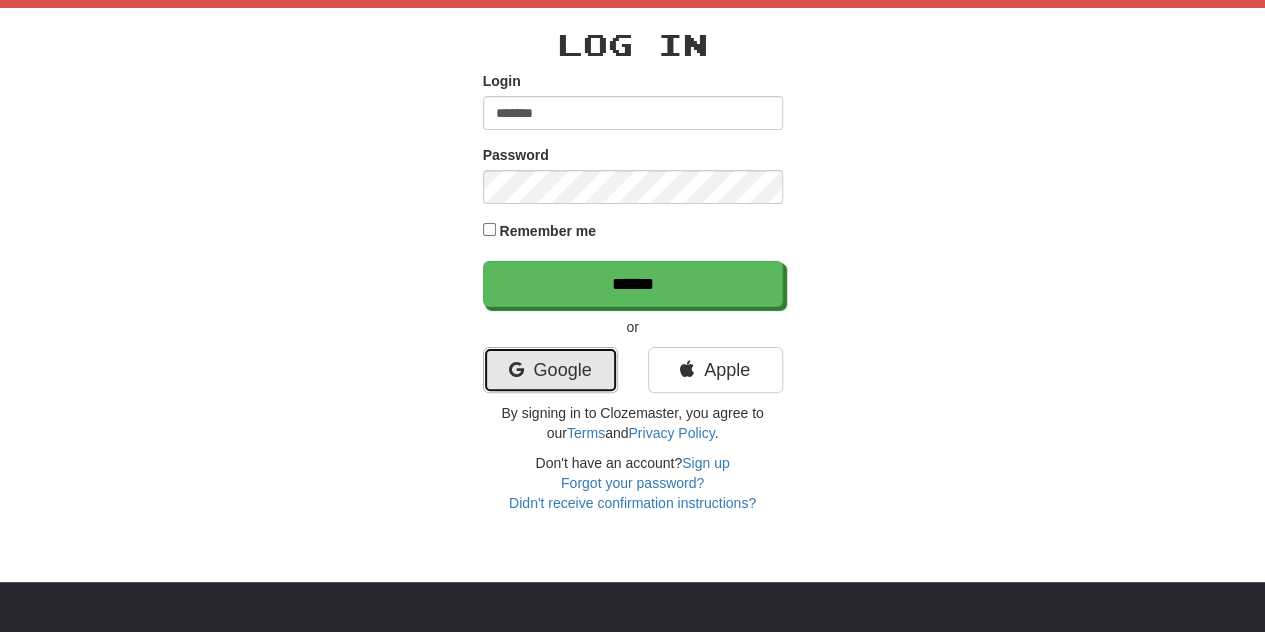 click on "Google" at bounding box center [550, 370] 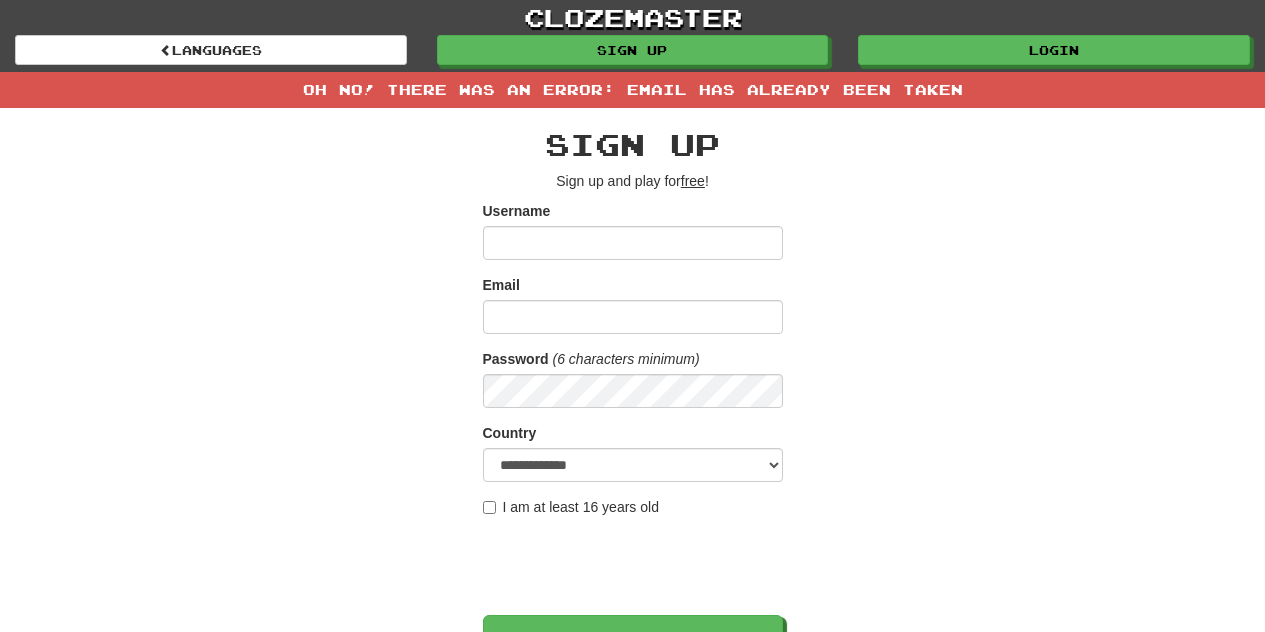 scroll, scrollTop: 0, scrollLeft: 0, axis: both 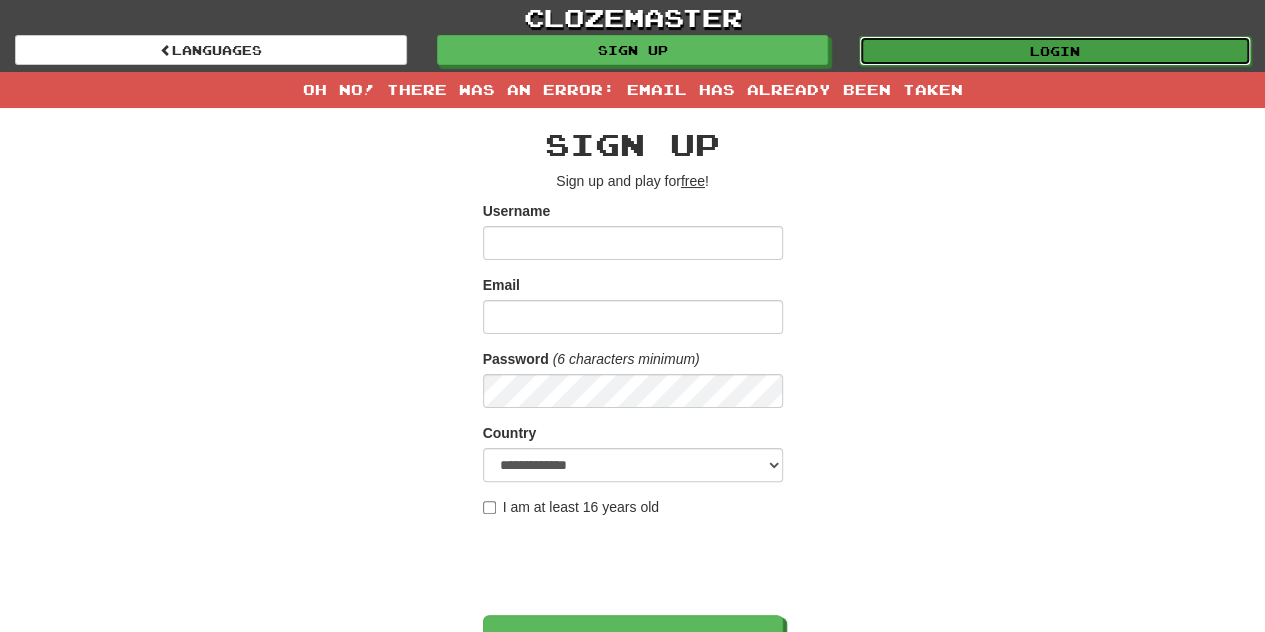 click on "Login" at bounding box center (1055, 51) 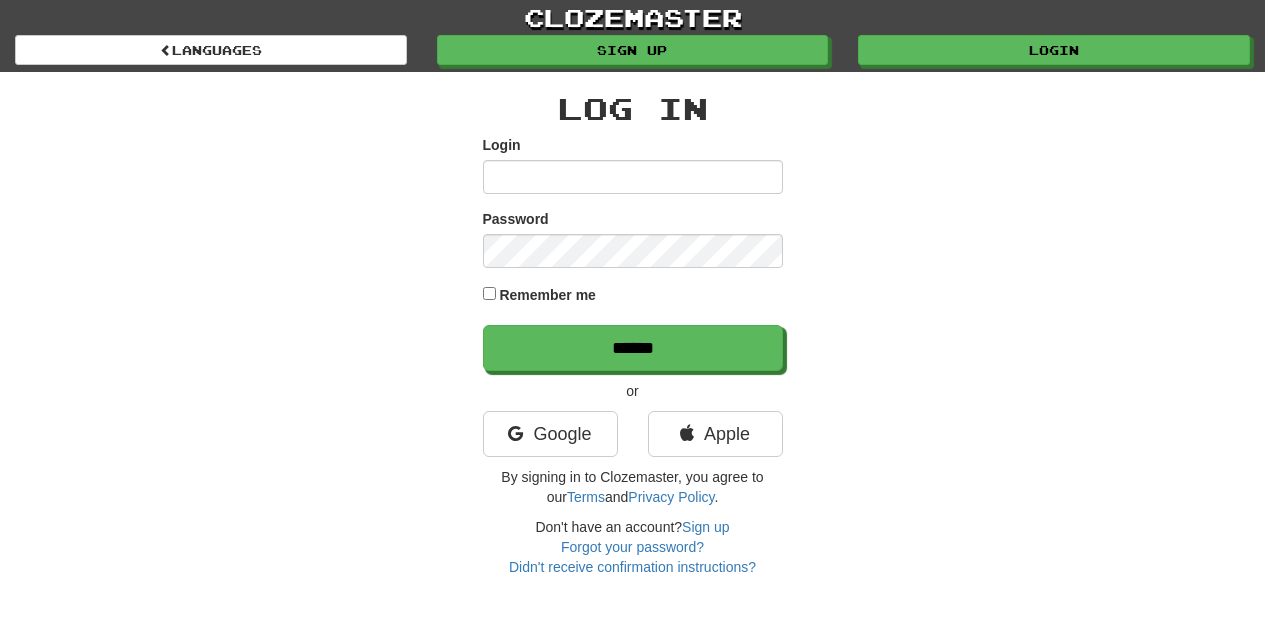 scroll, scrollTop: 0, scrollLeft: 0, axis: both 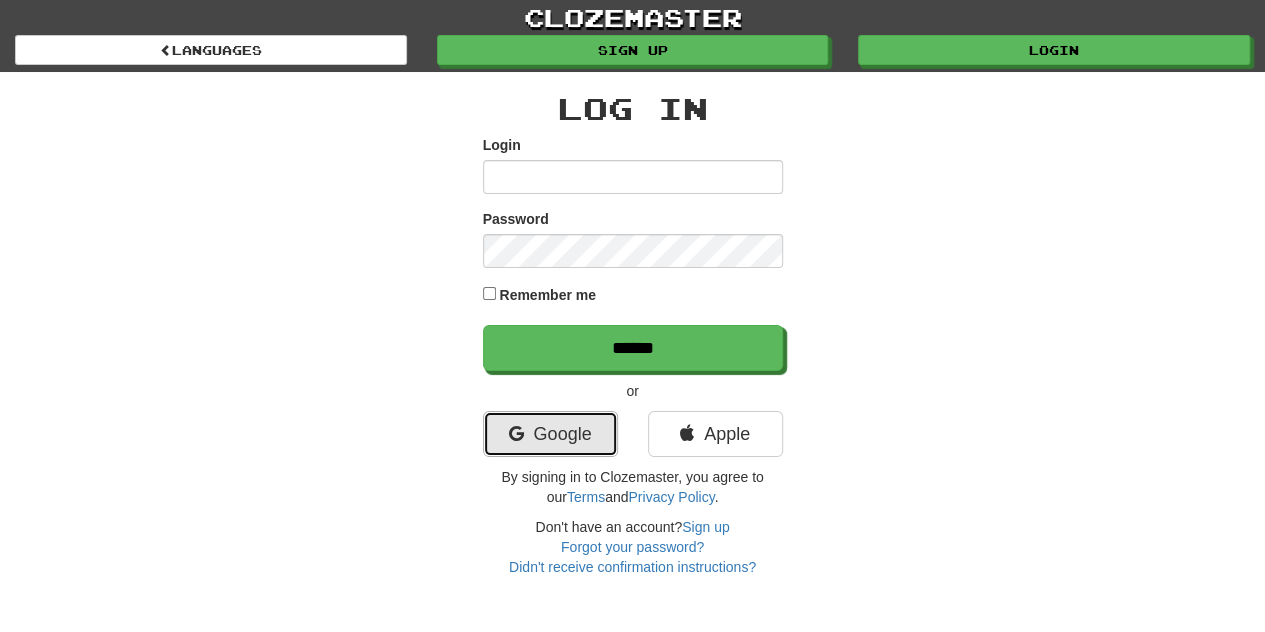 click on "Google" at bounding box center [550, 434] 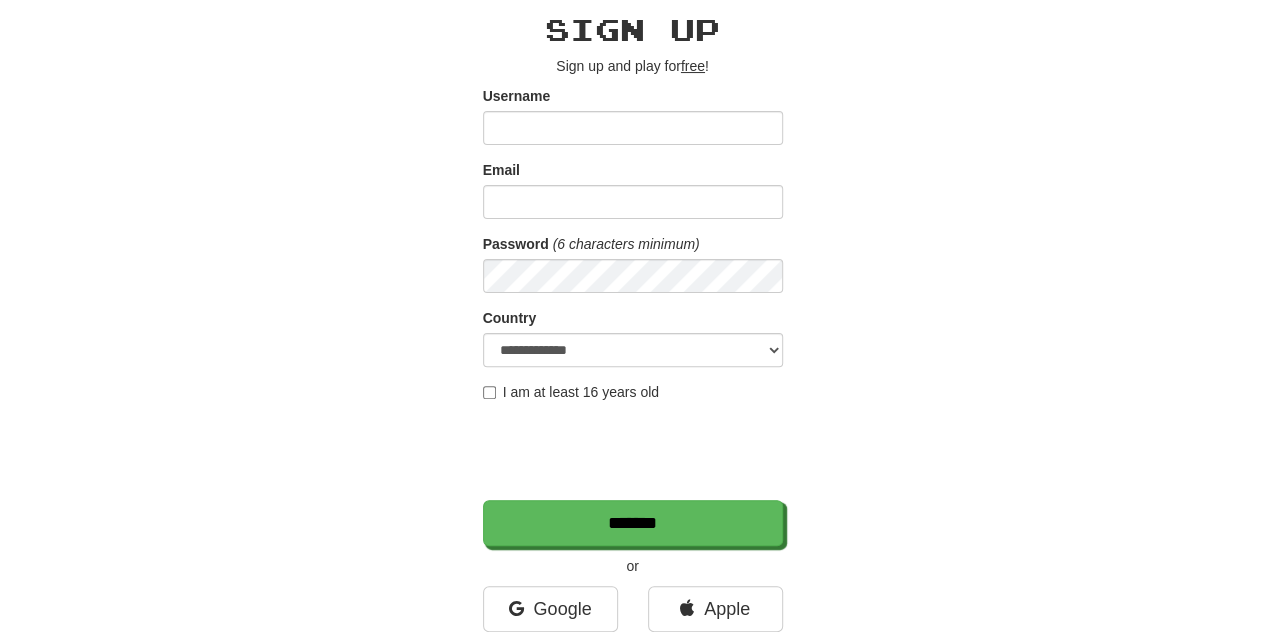 scroll, scrollTop: 0, scrollLeft: 0, axis: both 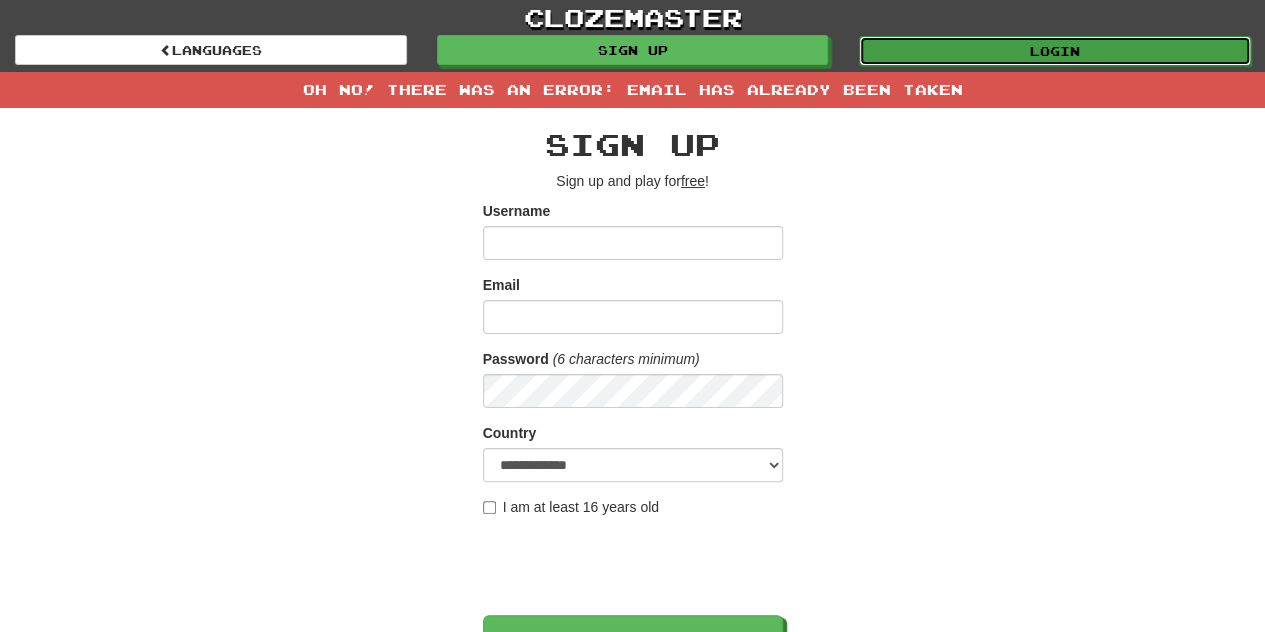 click on "Login" at bounding box center [1055, 51] 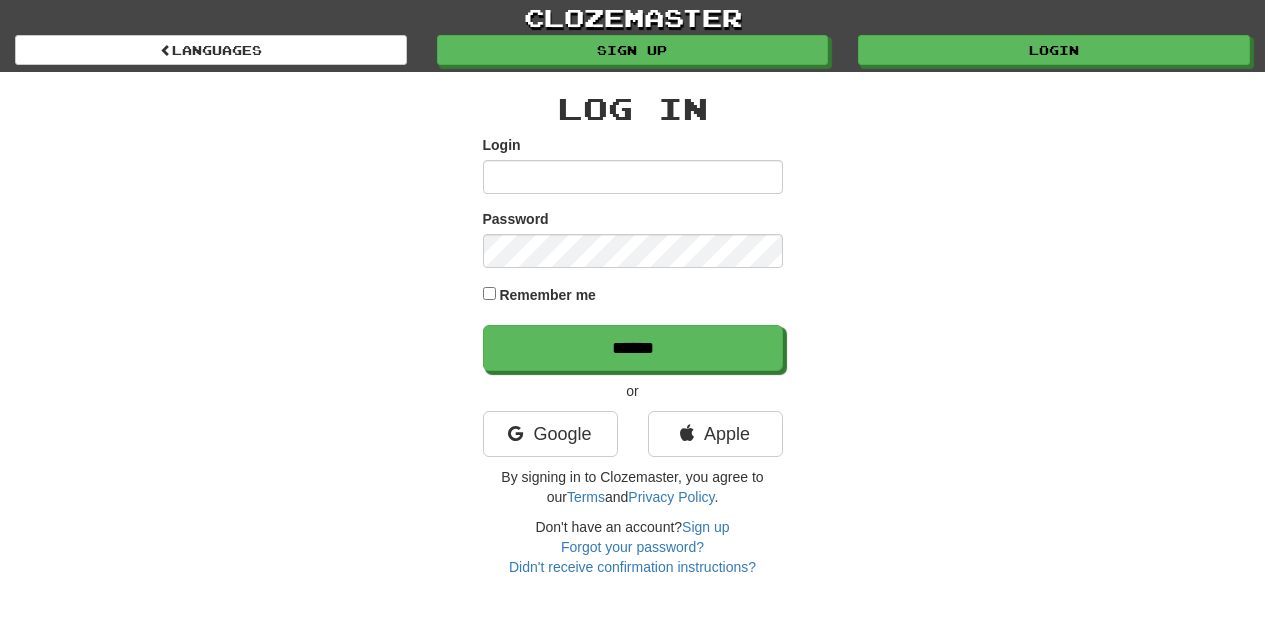 scroll, scrollTop: 0, scrollLeft: 0, axis: both 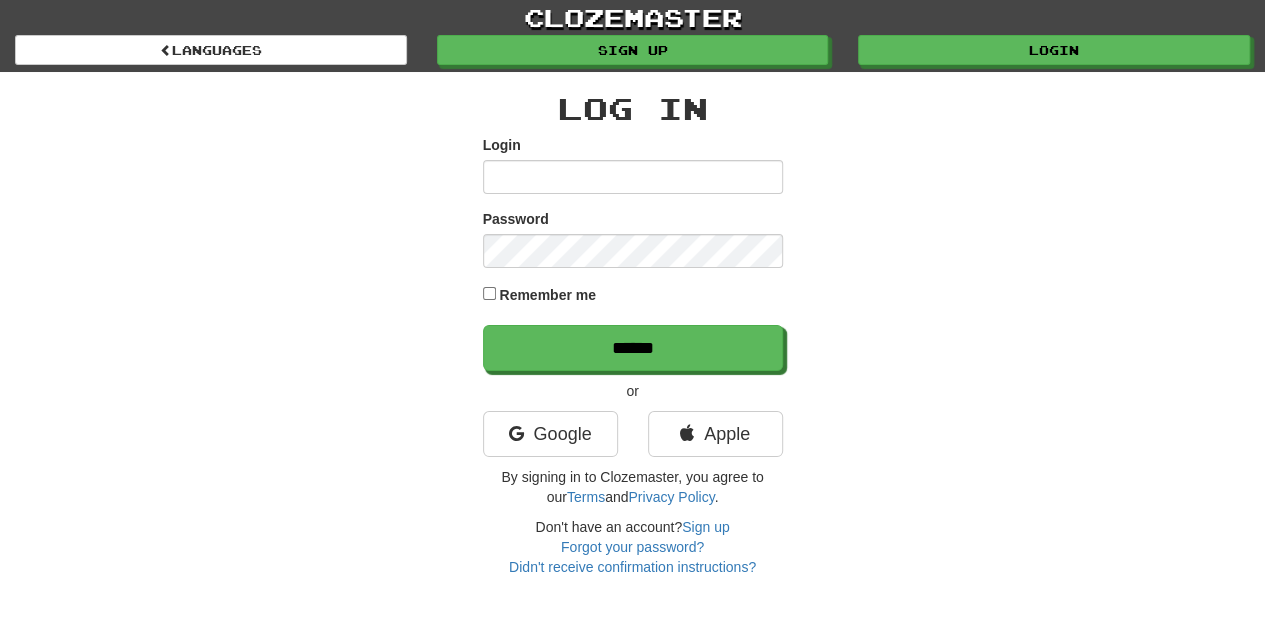click on "Login" at bounding box center [633, 177] 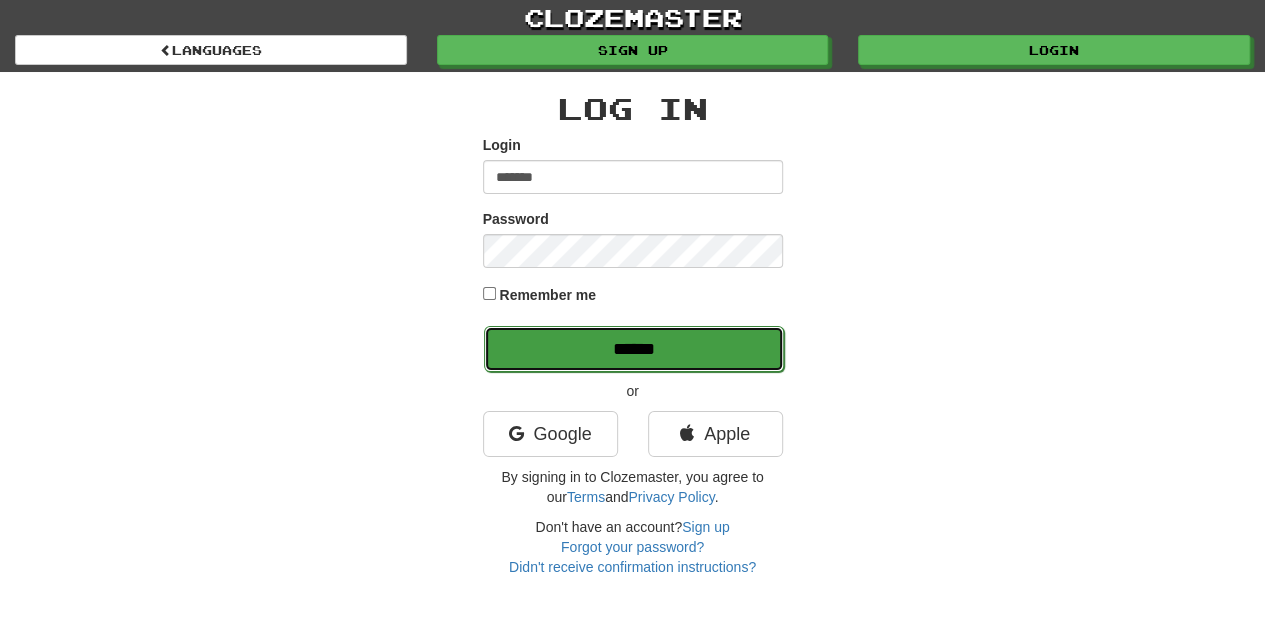 click on "******" at bounding box center [634, 349] 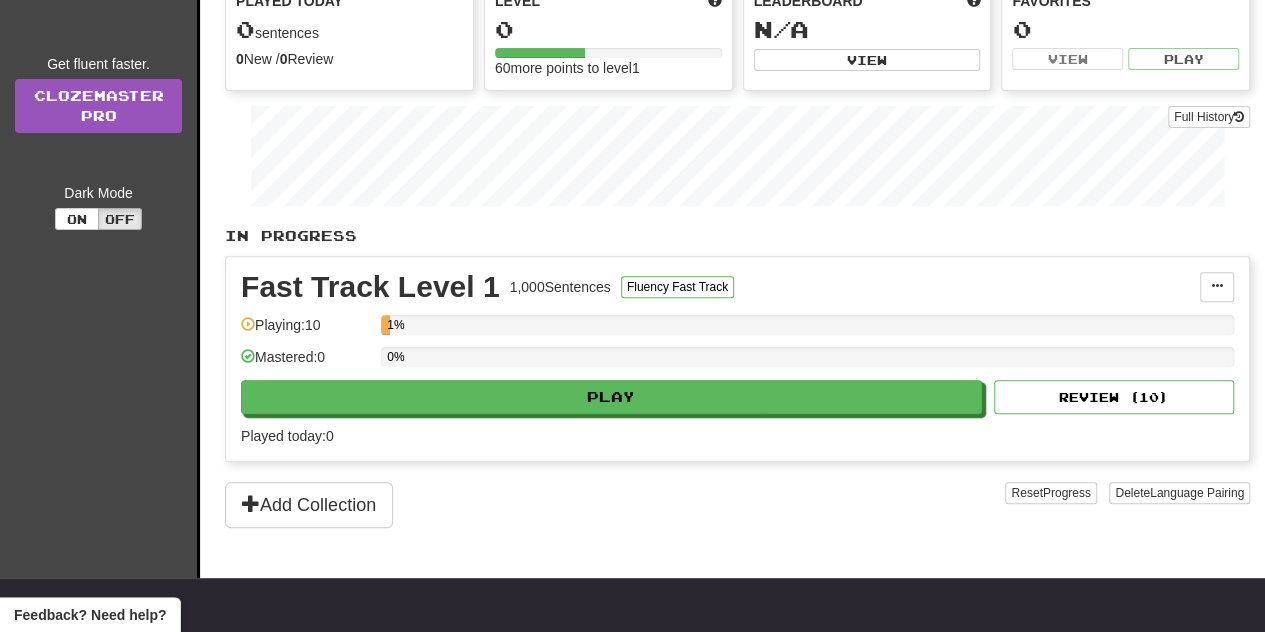 scroll, scrollTop: 0, scrollLeft: 0, axis: both 